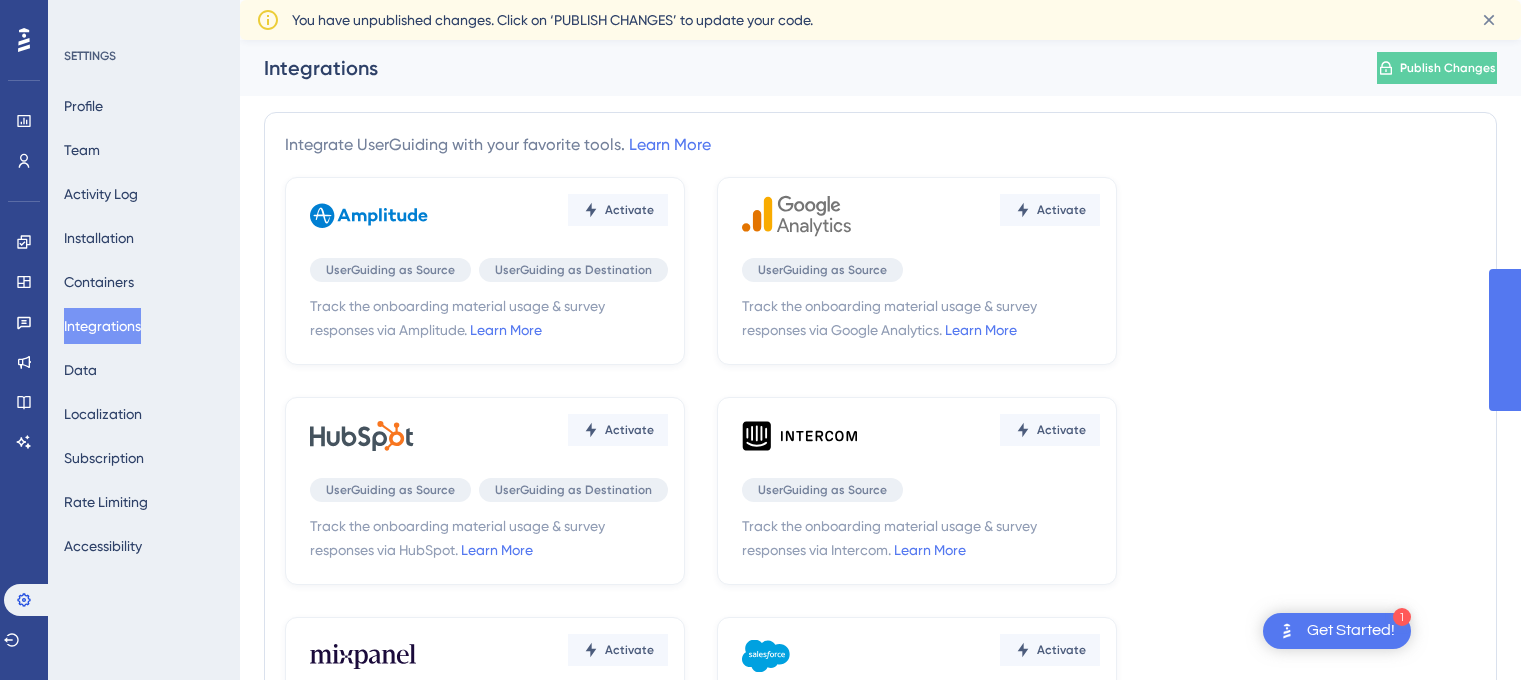 scroll, scrollTop: 0, scrollLeft: 0, axis: both 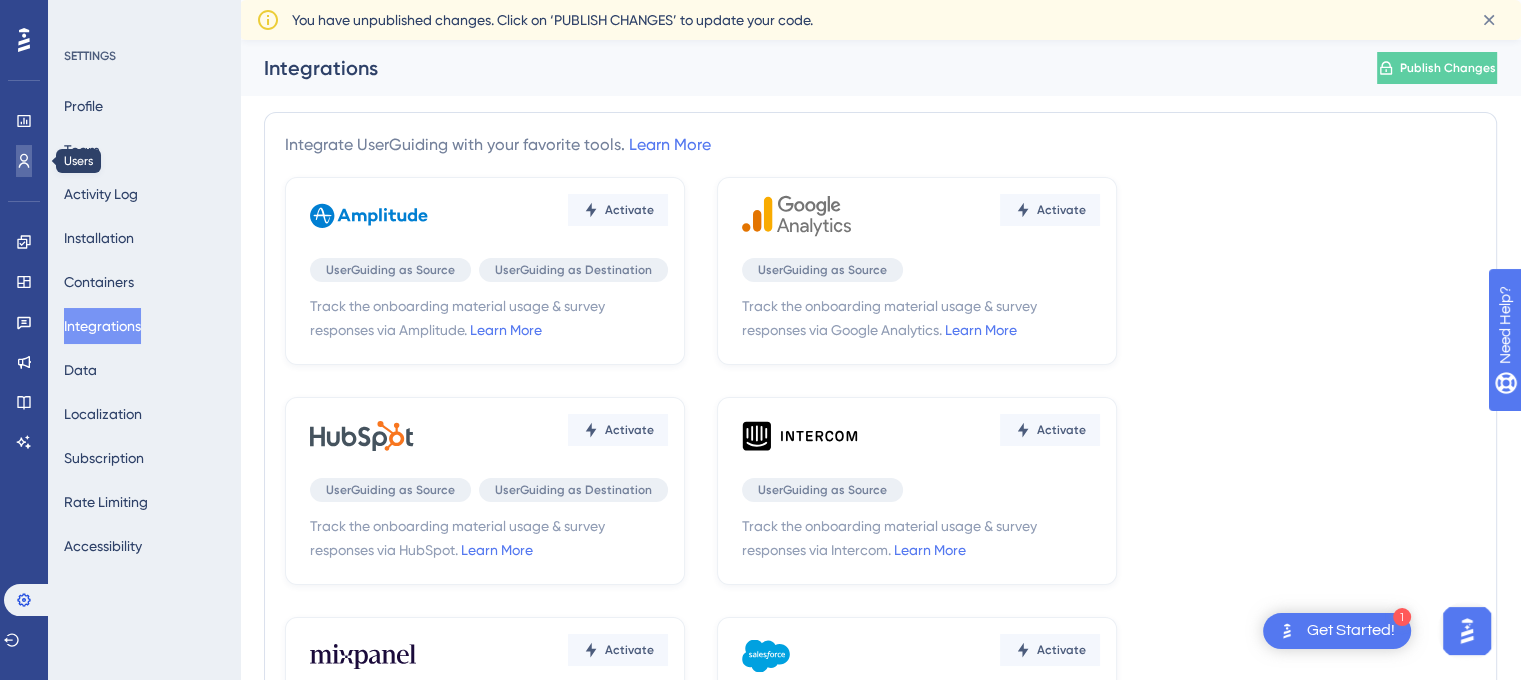 click at bounding box center (24, 161) 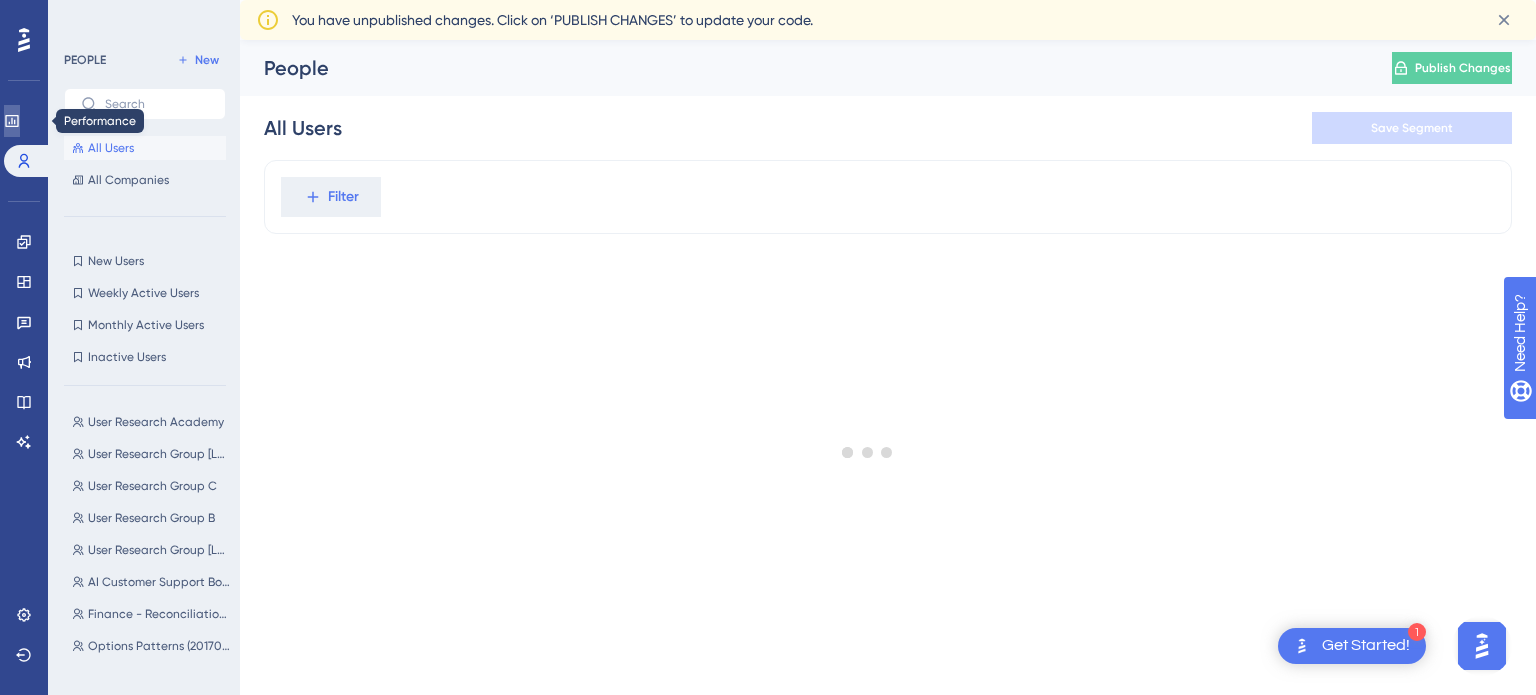 click 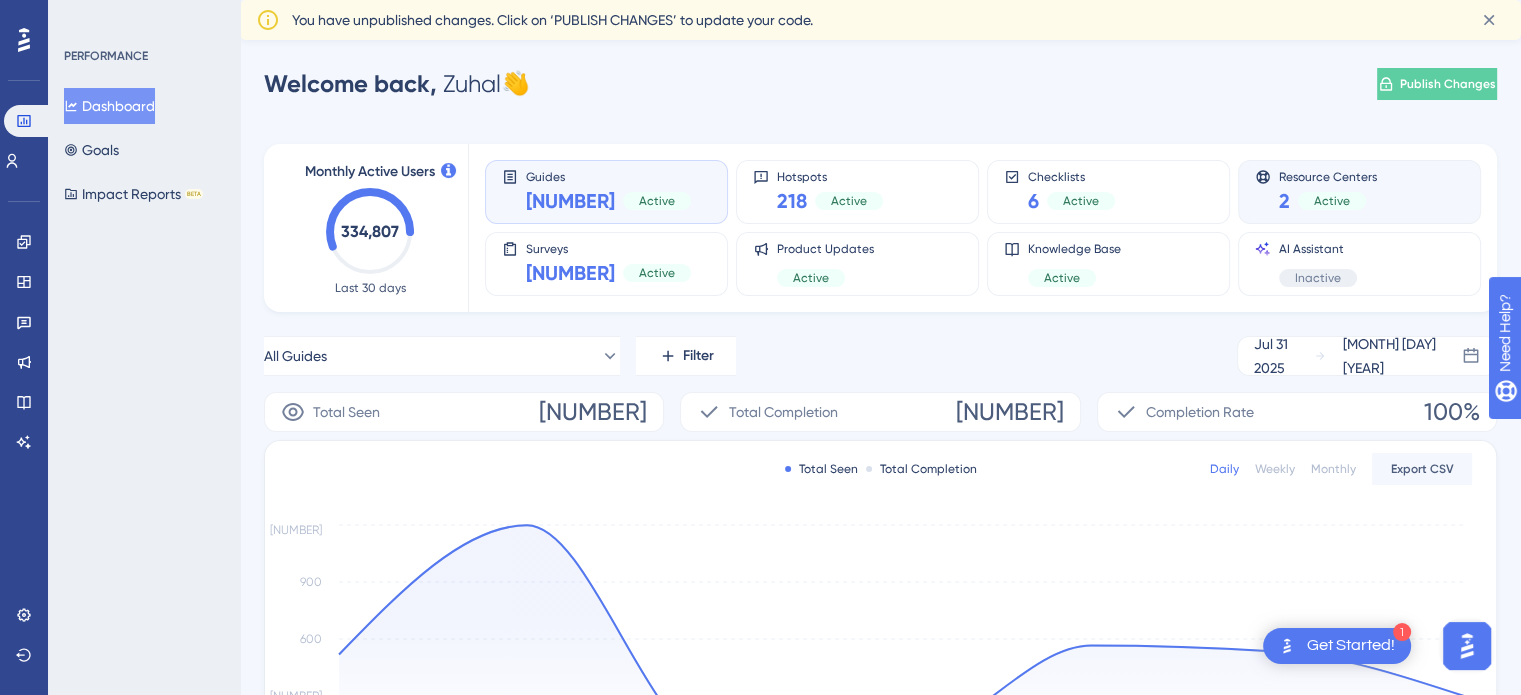 click on "2 Active" at bounding box center (1328, 201) 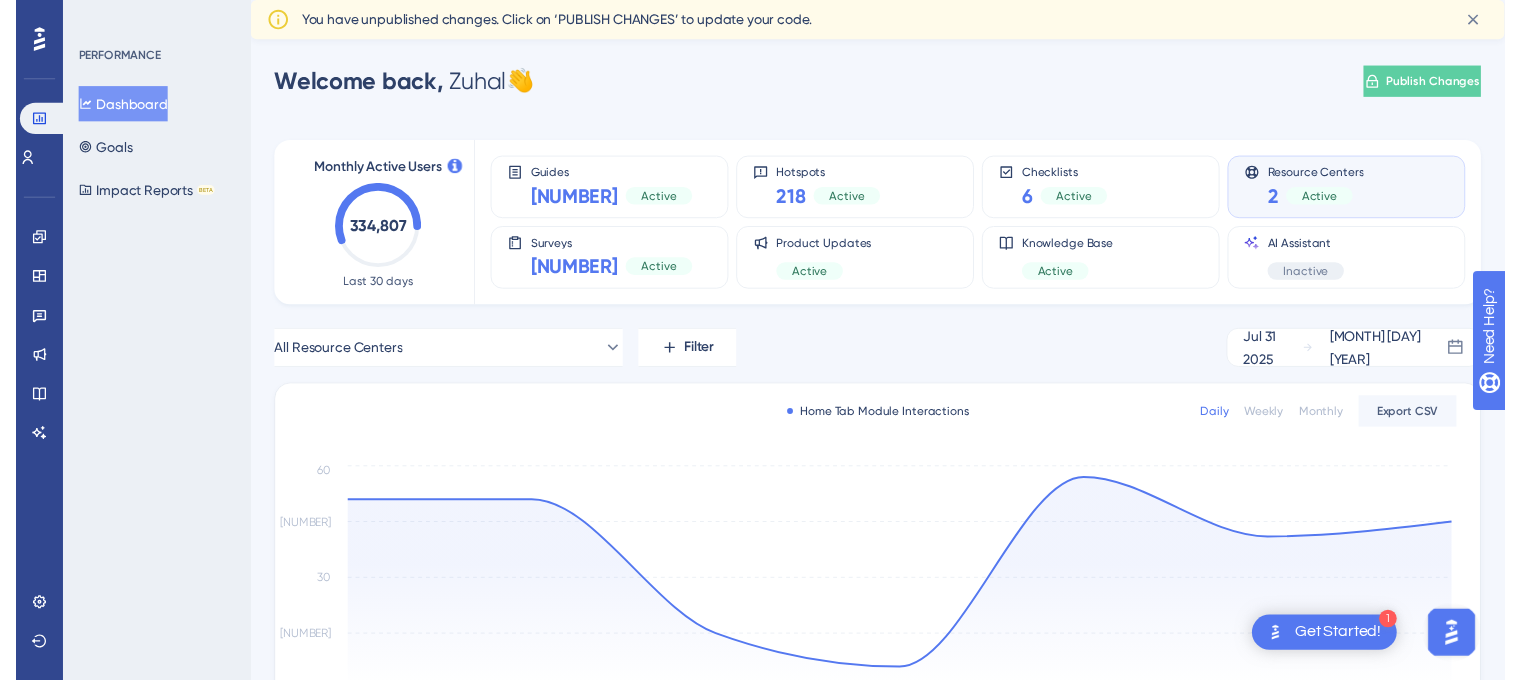 scroll, scrollTop: 0, scrollLeft: 0, axis: both 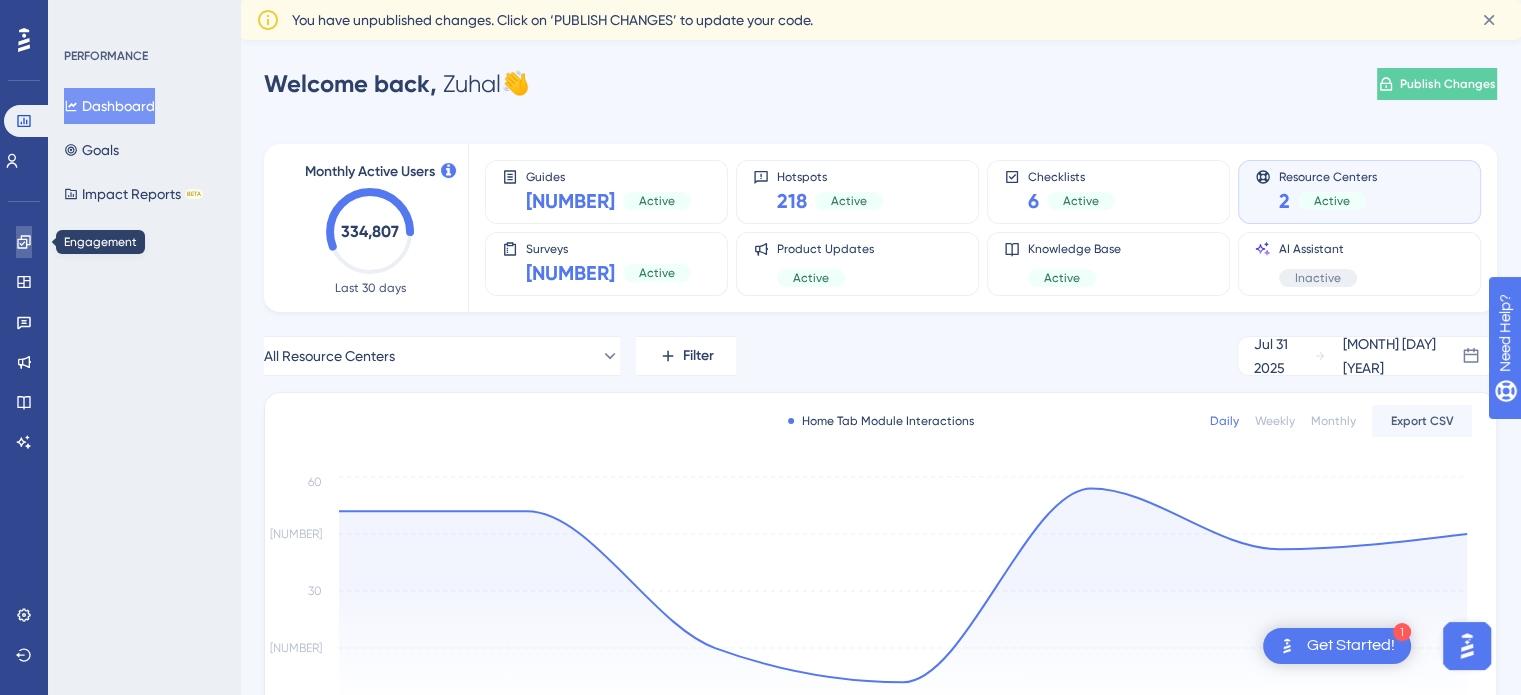 click at bounding box center [24, 242] 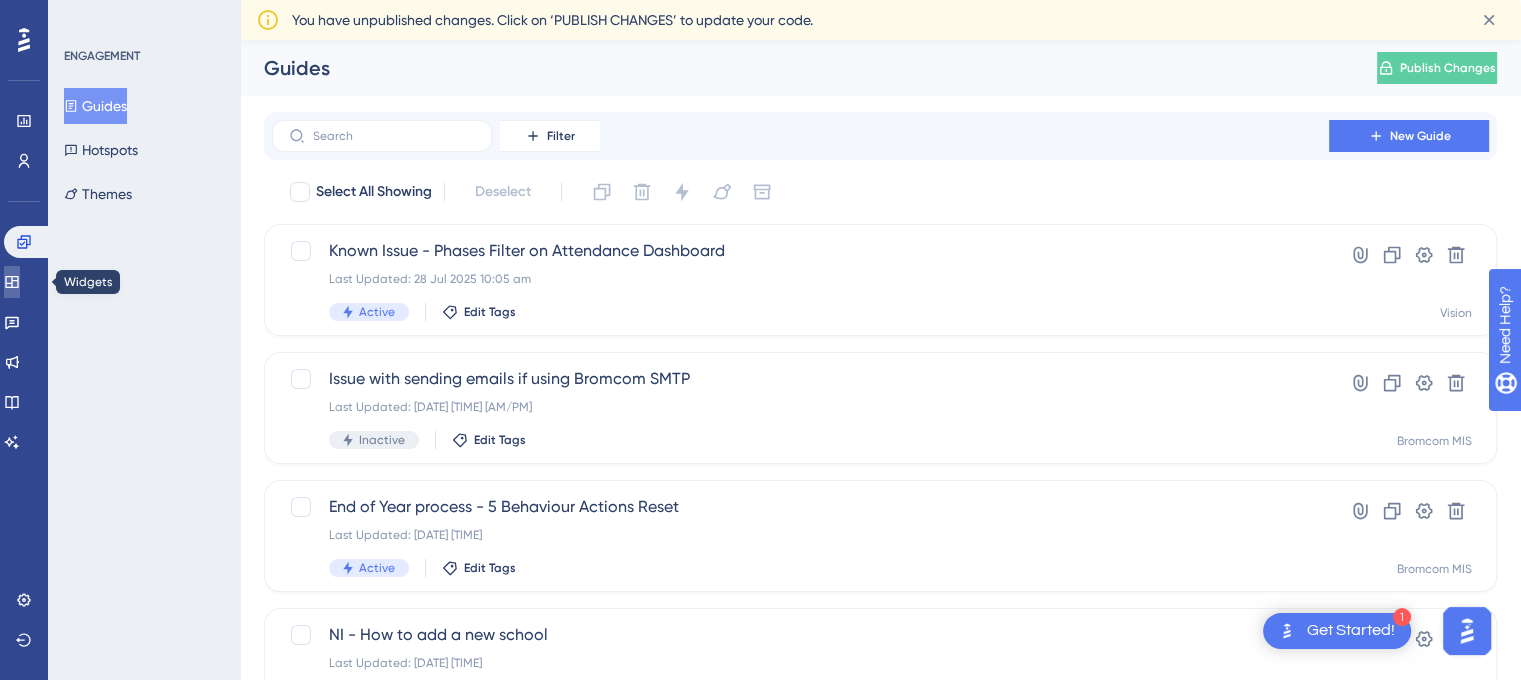 click 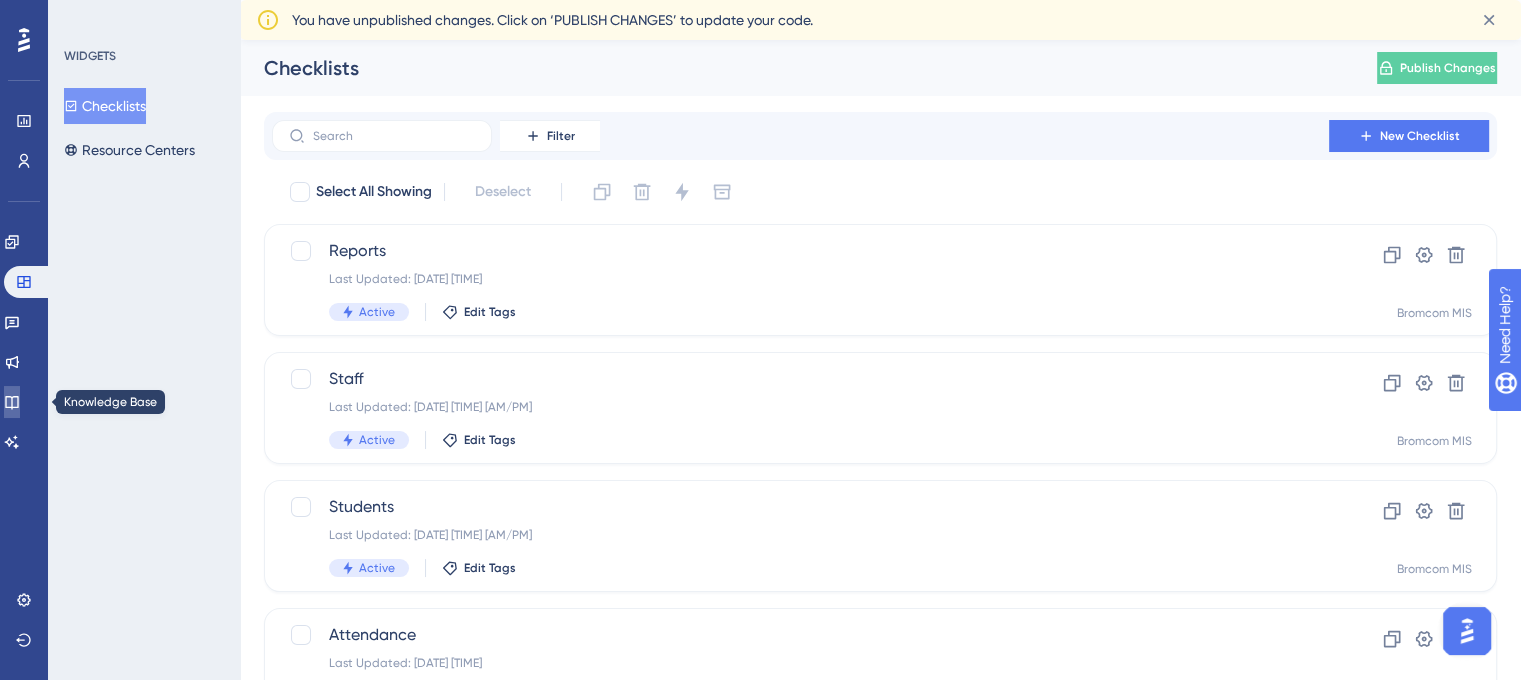 click 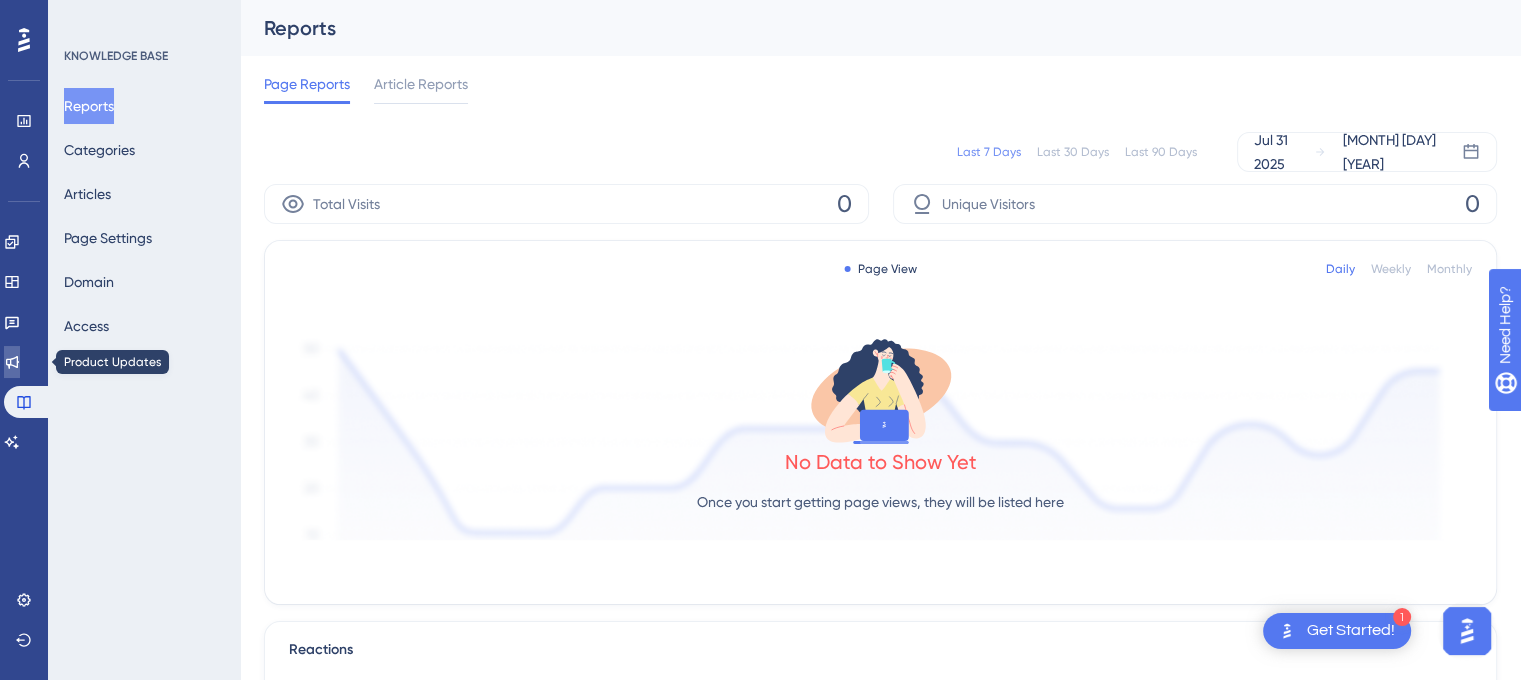 click 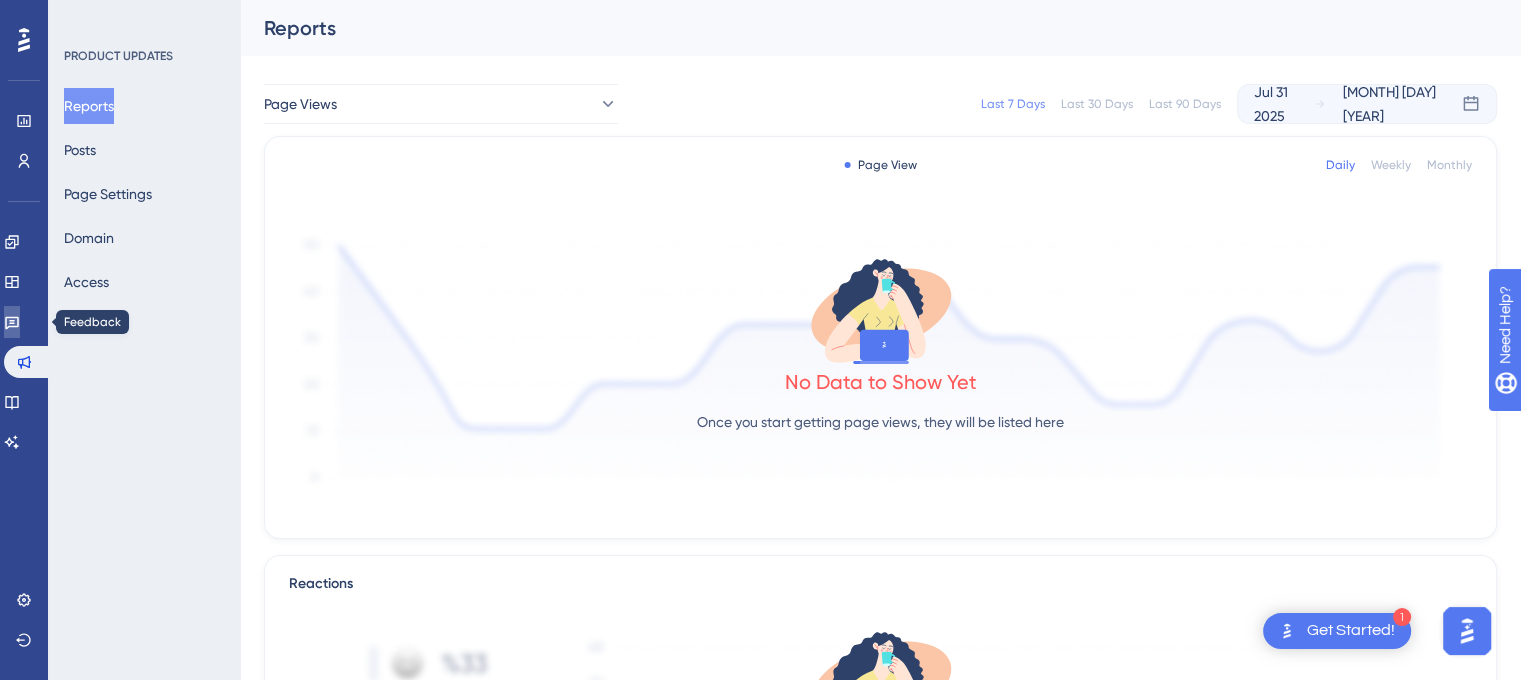 click at bounding box center (12, 322) 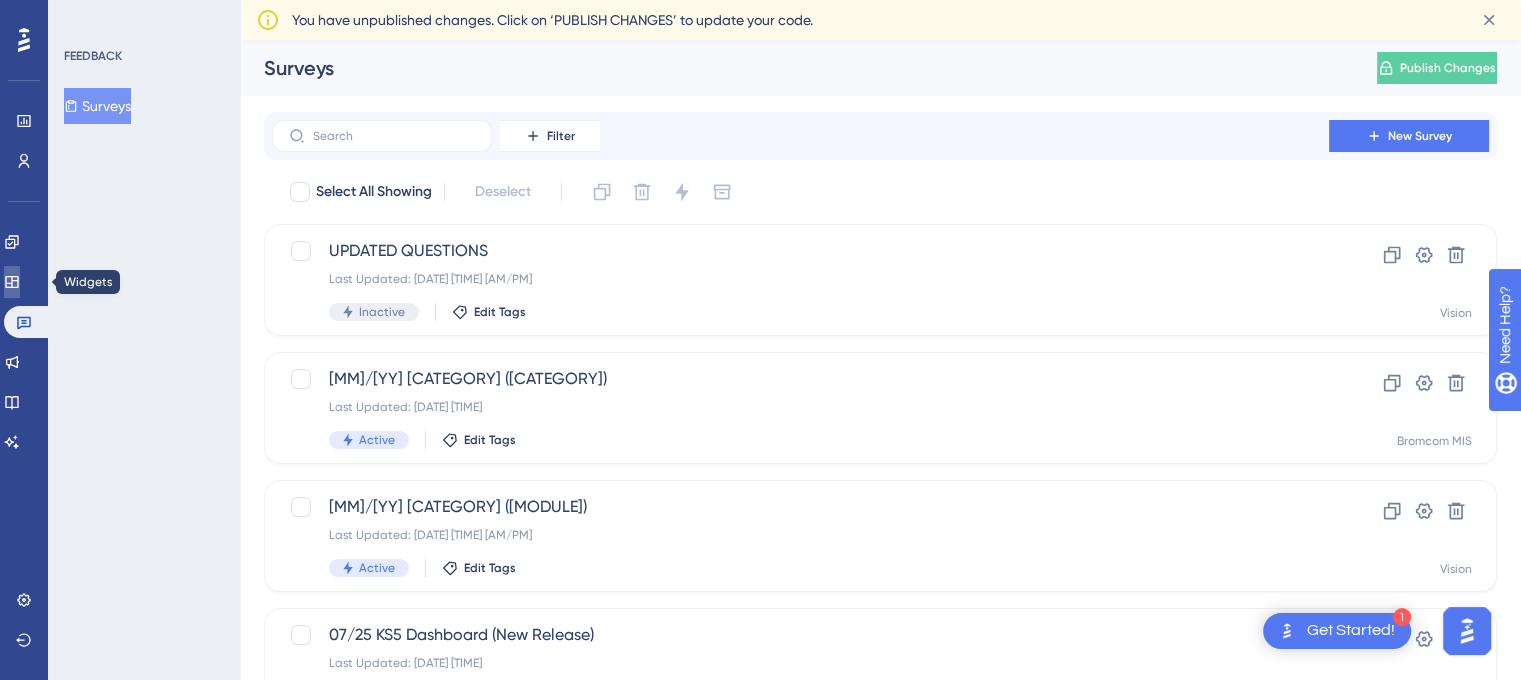 click 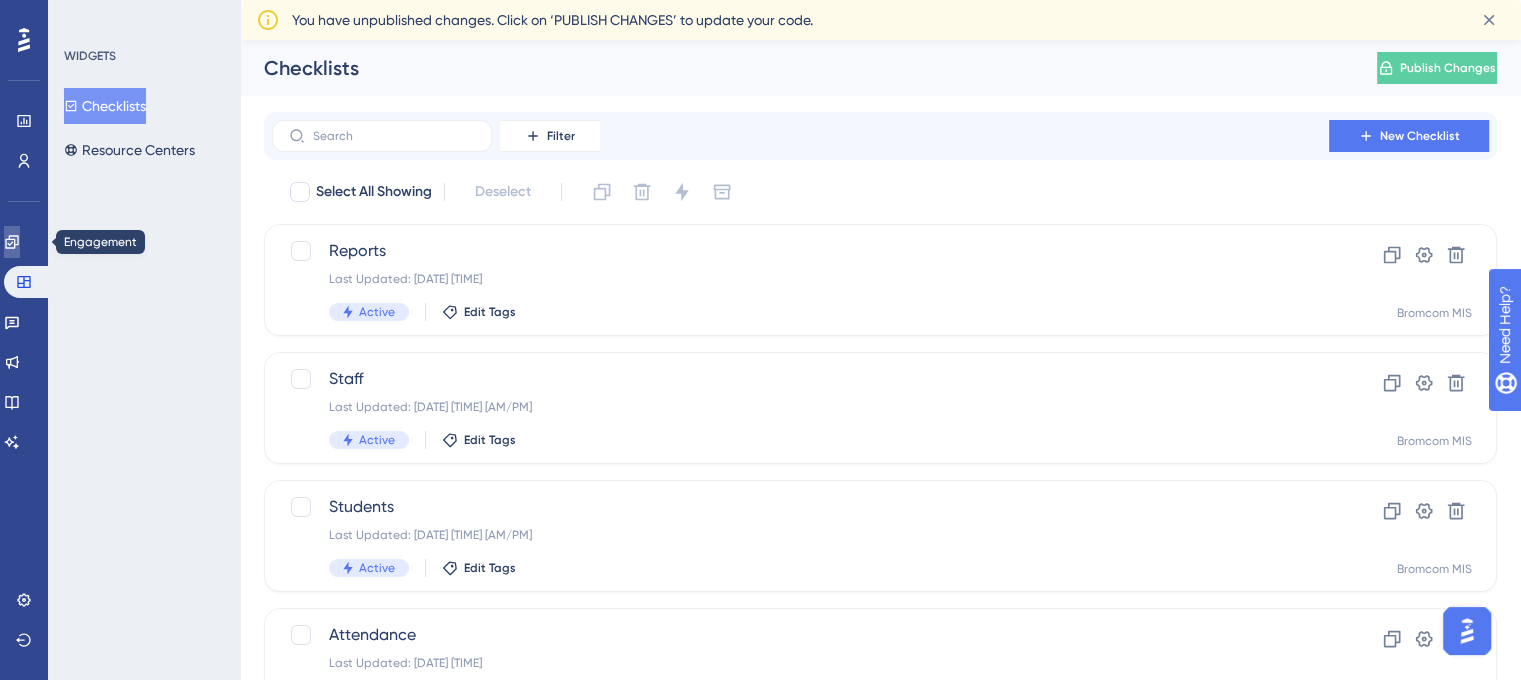 click 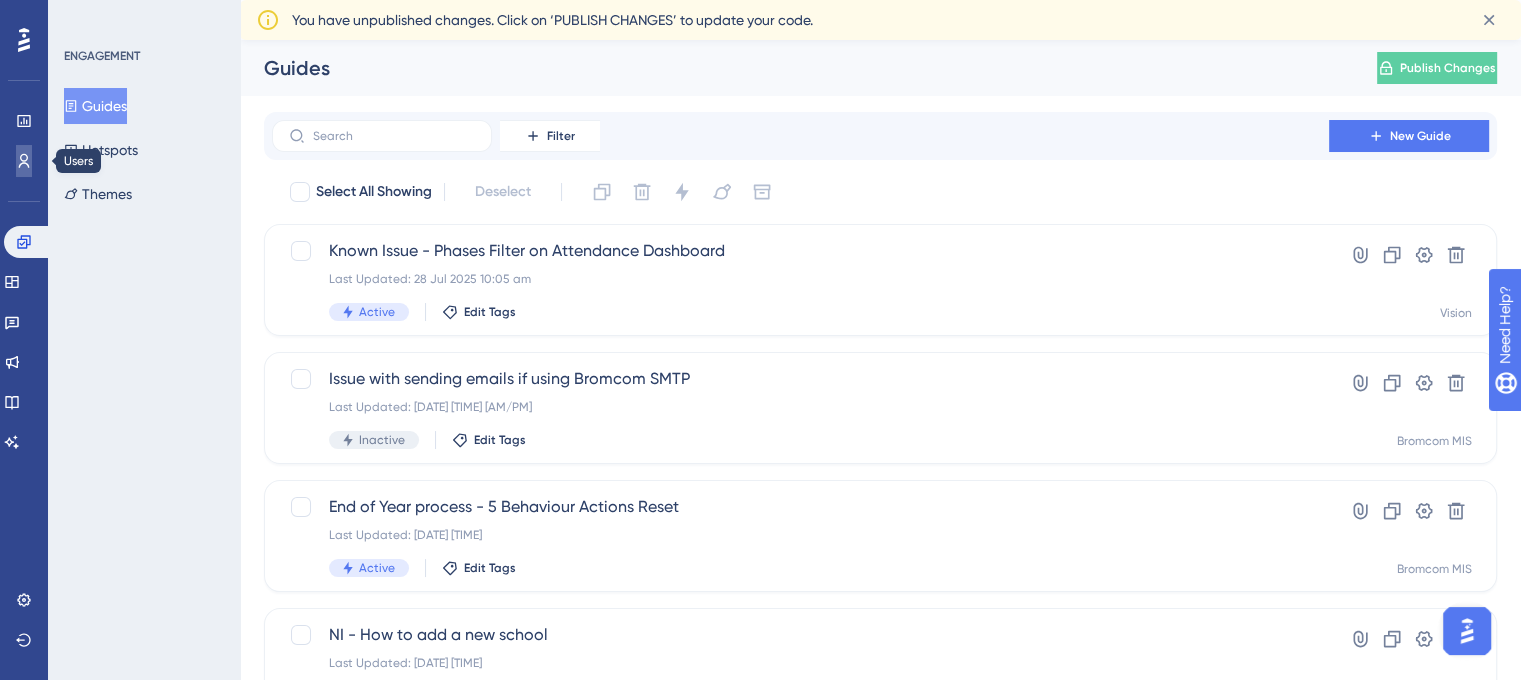 click 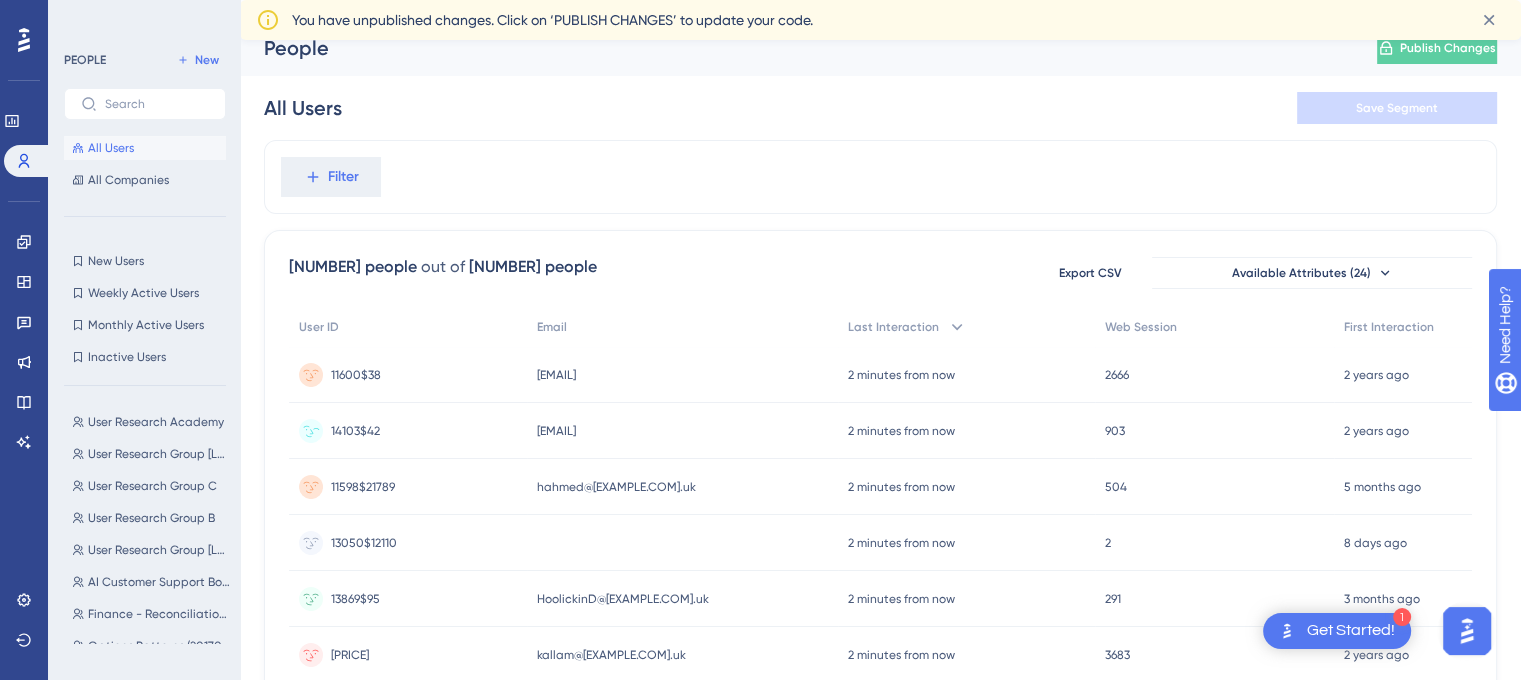 scroll, scrollTop: 0, scrollLeft: 0, axis: both 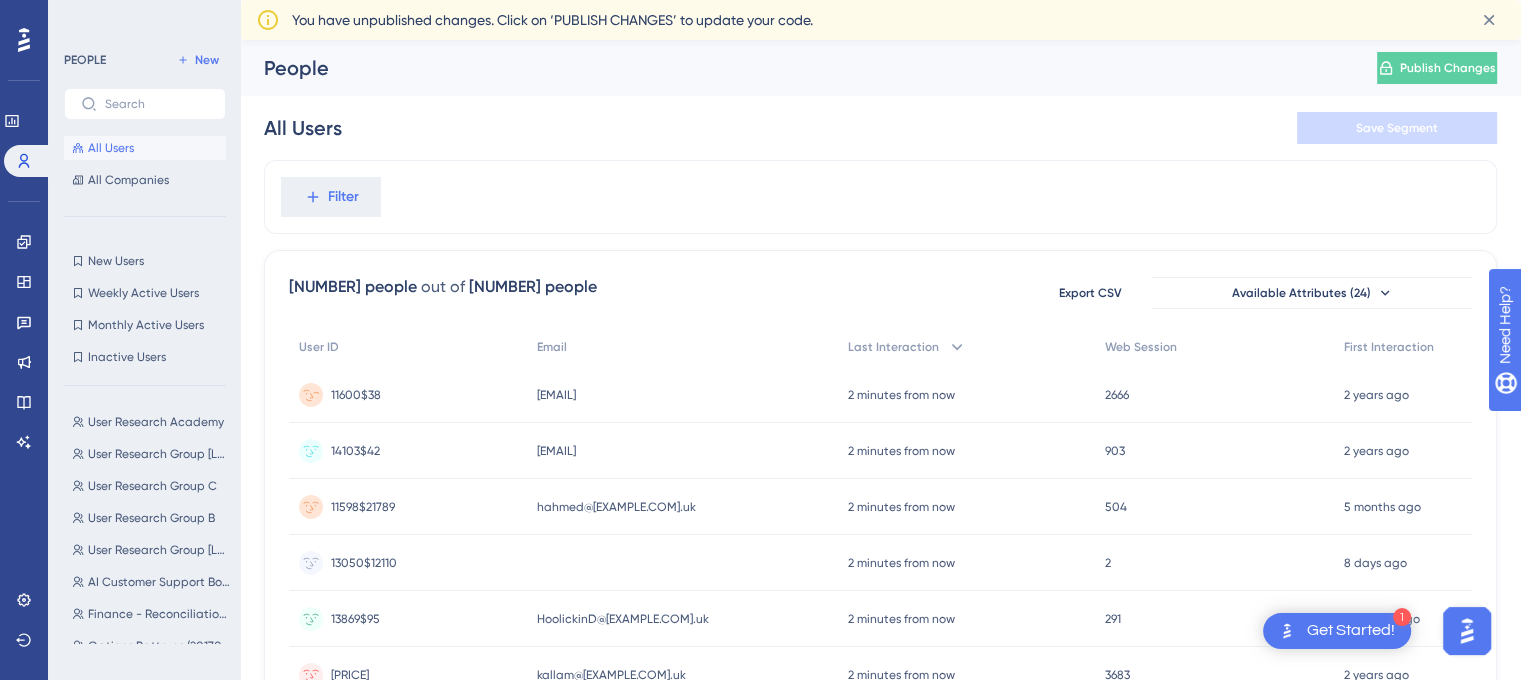 click on "11600$38" at bounding box center [356, 395] 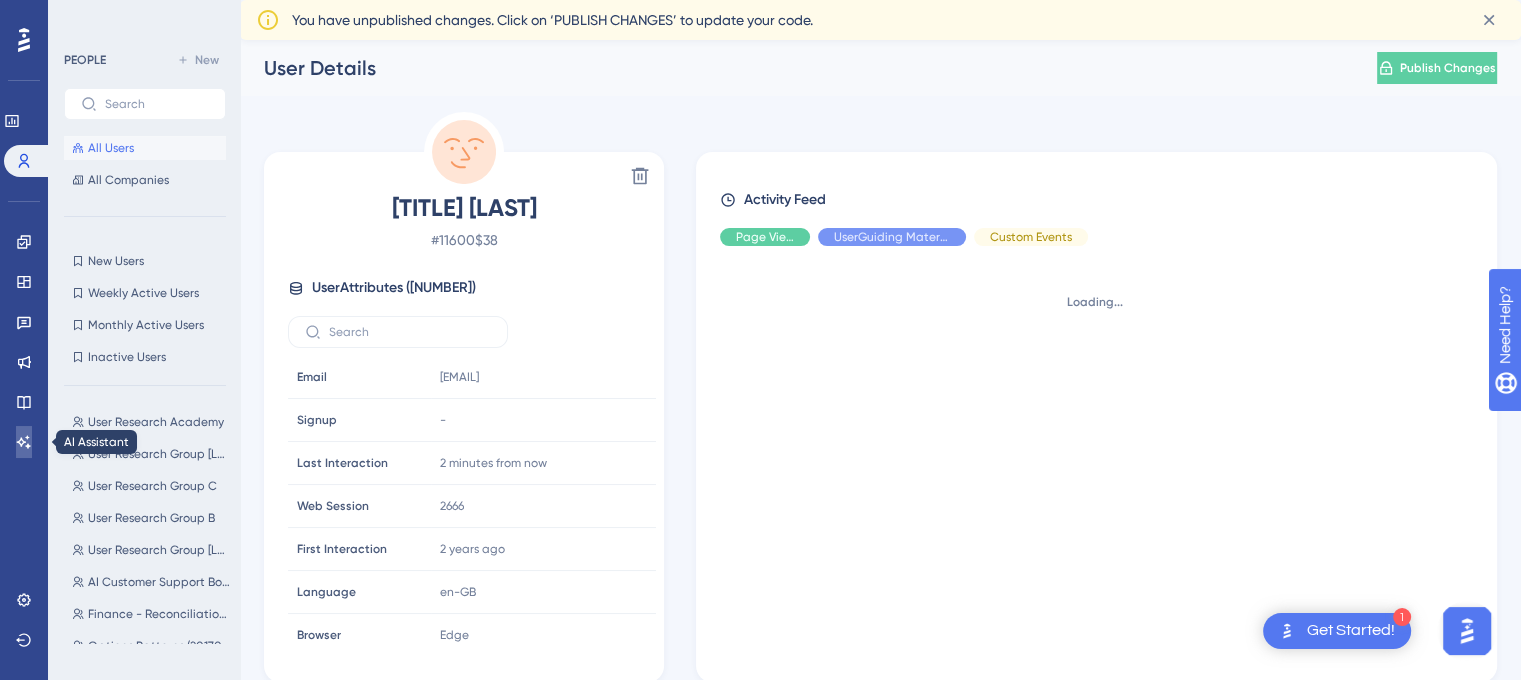 click 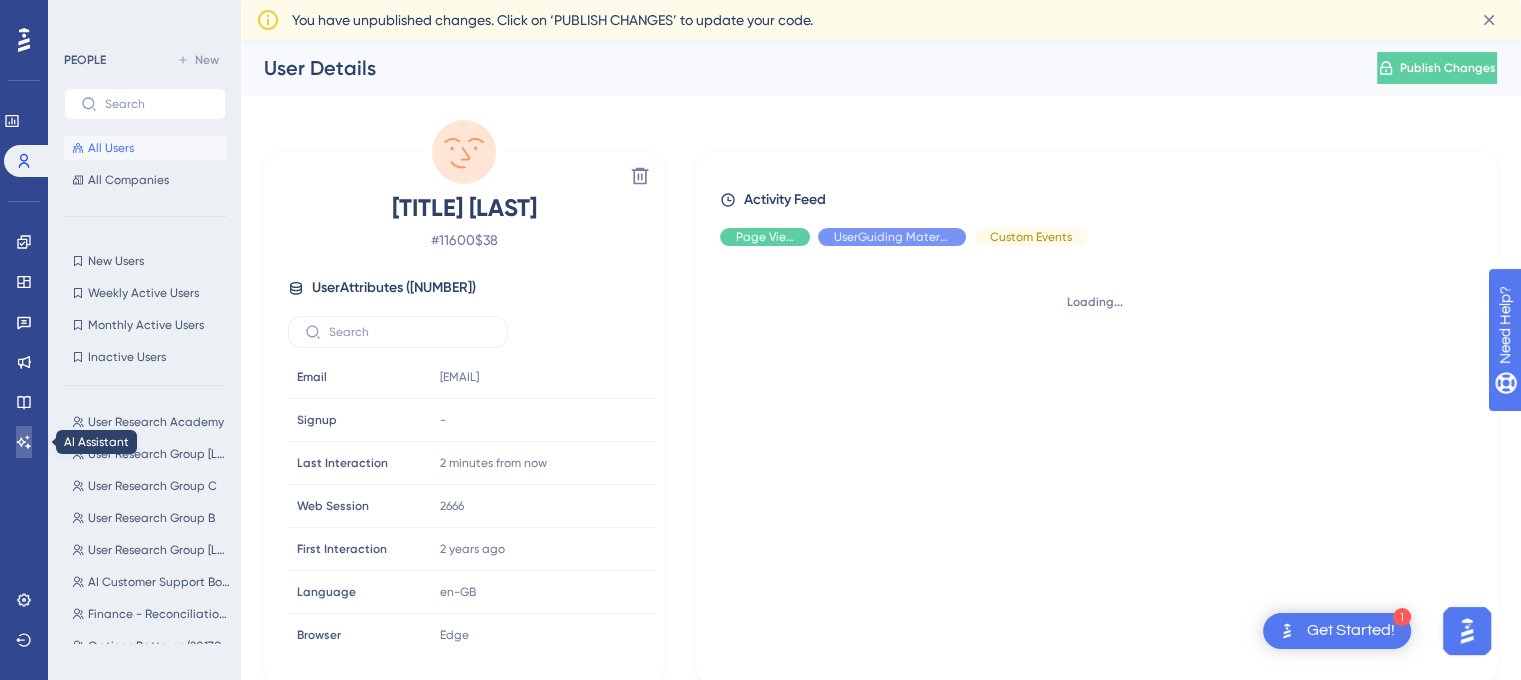 click 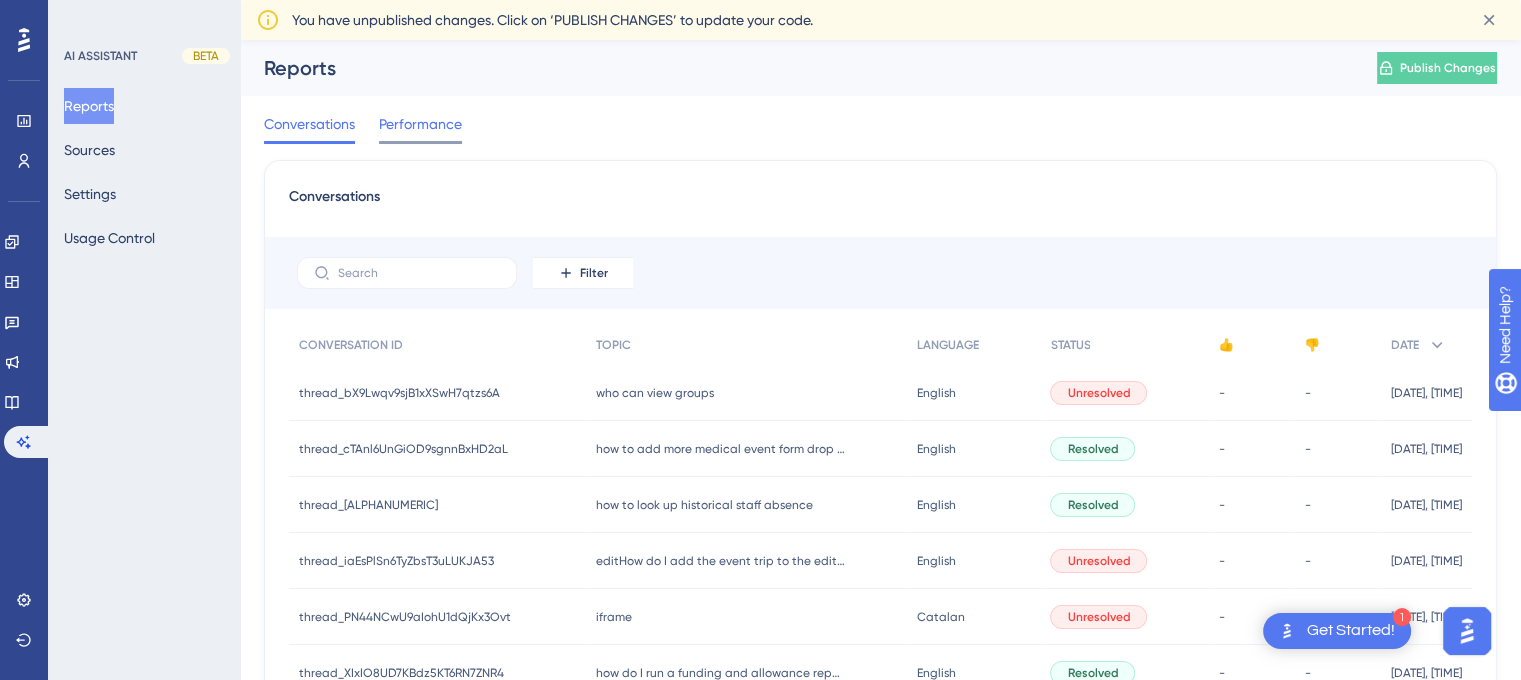 click on "Performance" at bounding box center [420, 124] 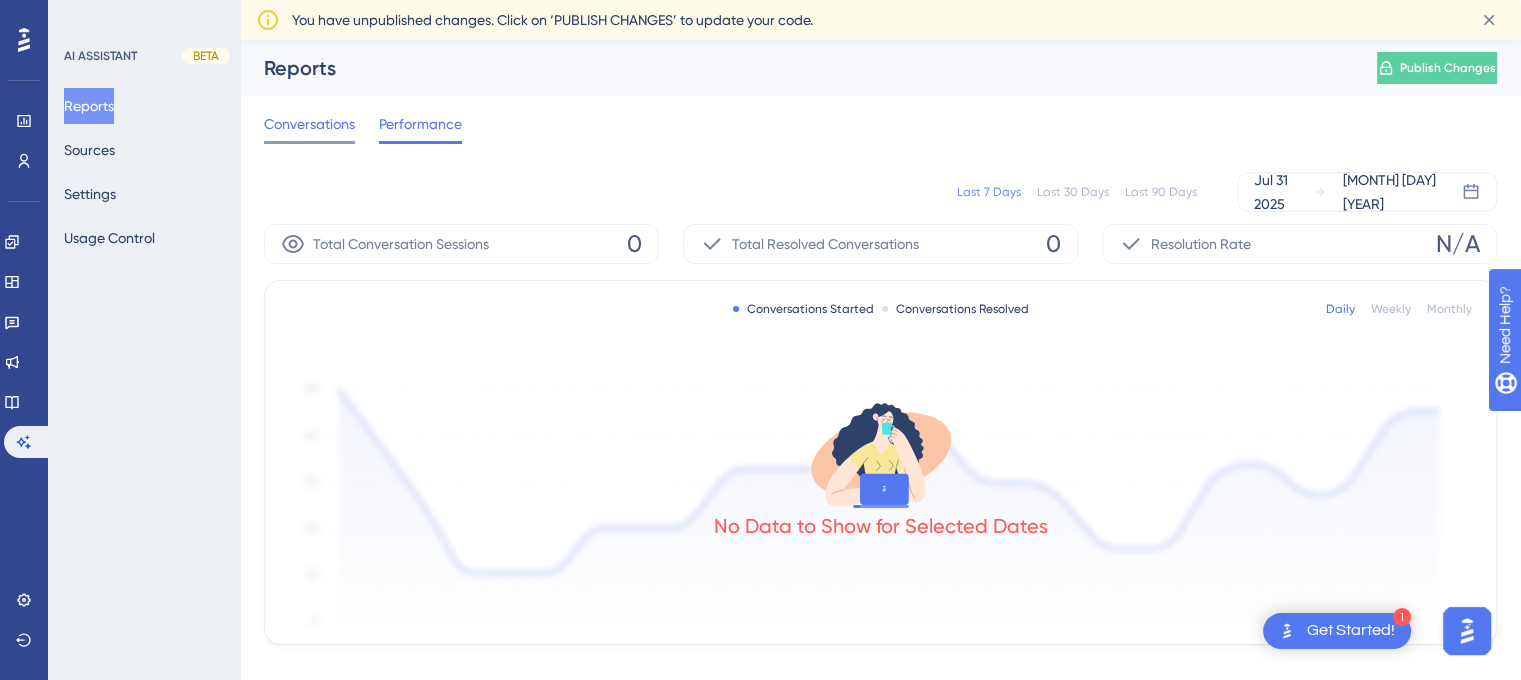 click on "Conversations" at bounding box center (309, 124) 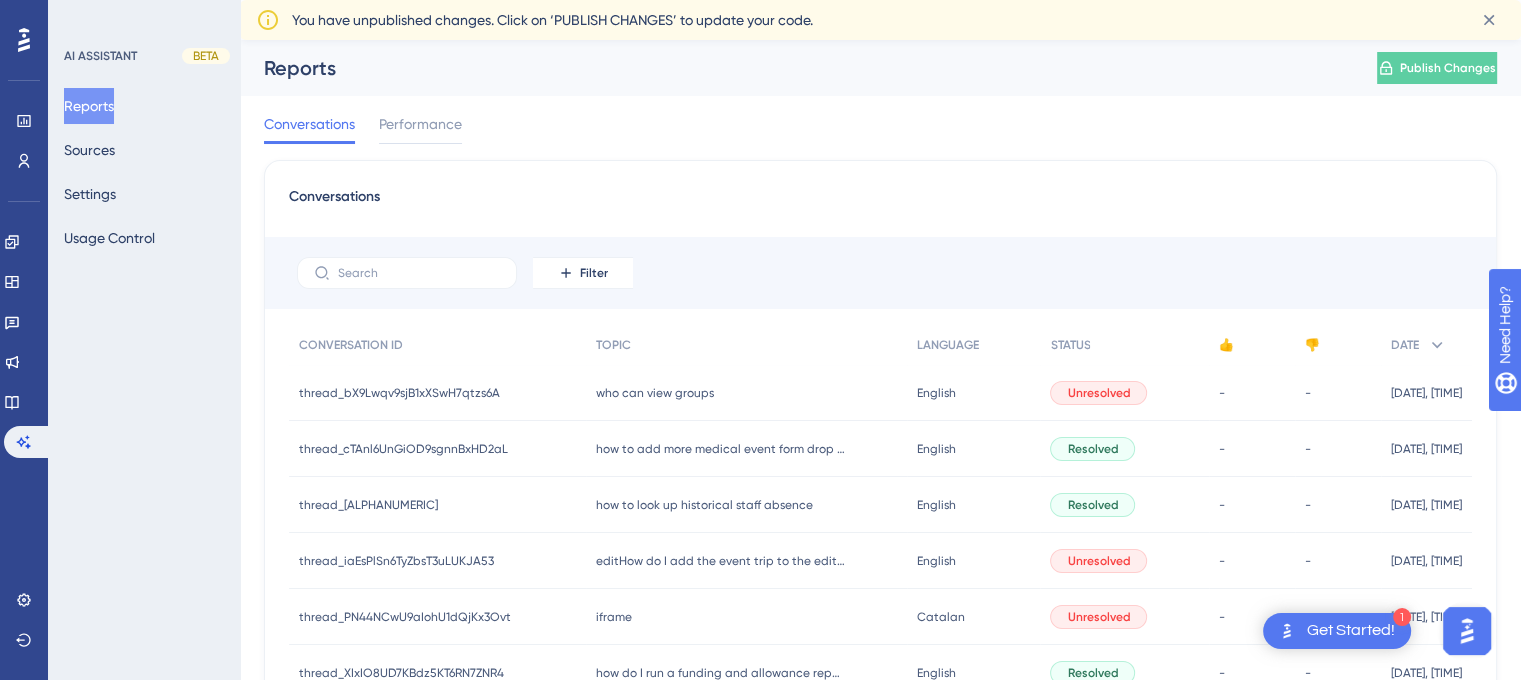 click on "Get Started!" at bounding box center (1351, 631) 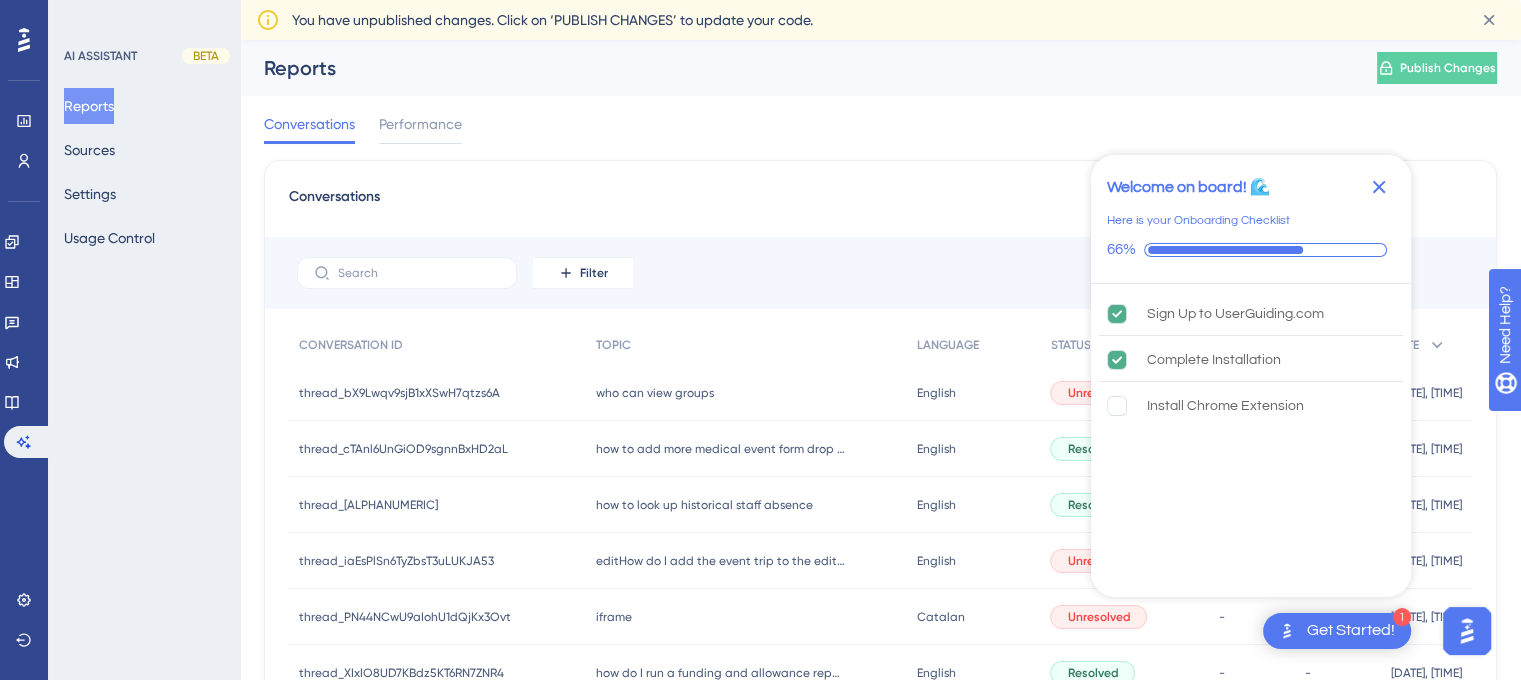 click at bounding box center [1467, 631] 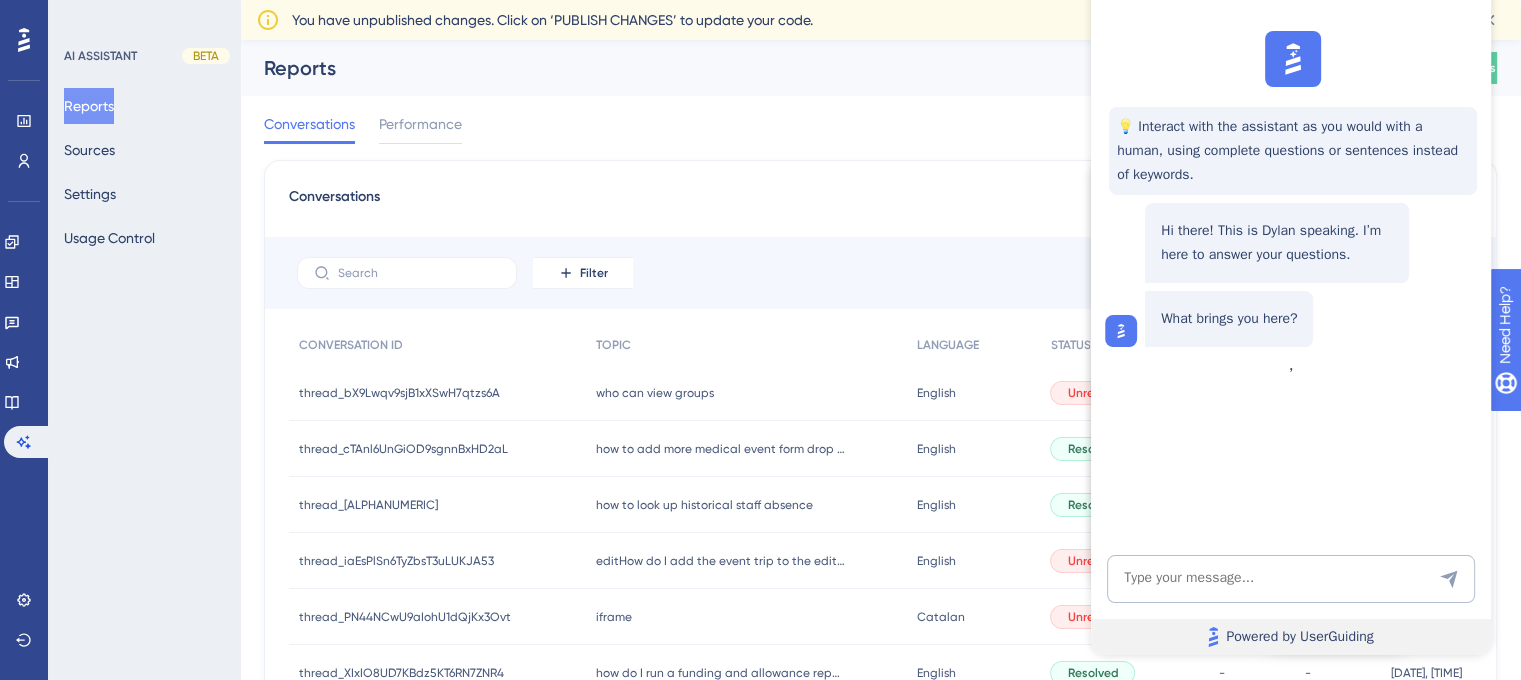 scroll, scrollTop: 0, scrollLeft: 0, axis: both 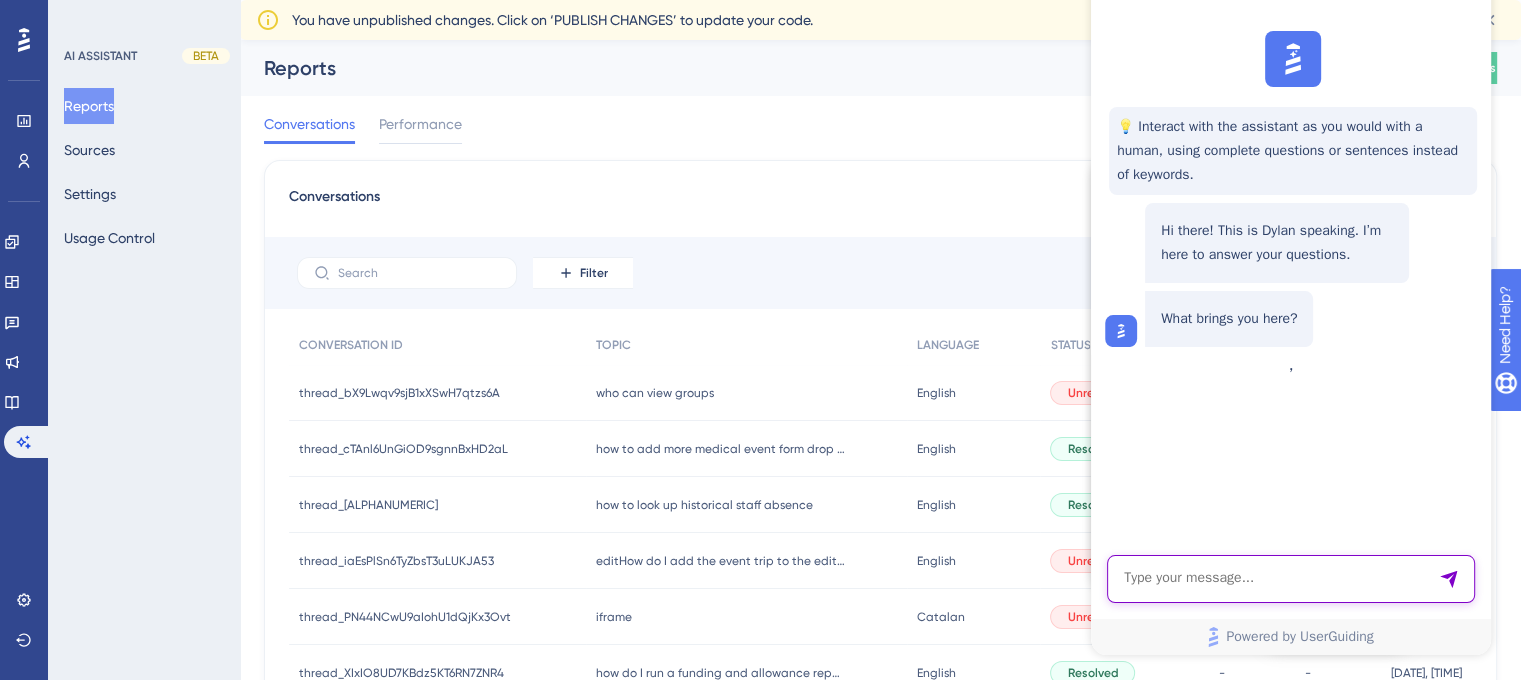 click at bounding box center [1291, 579] 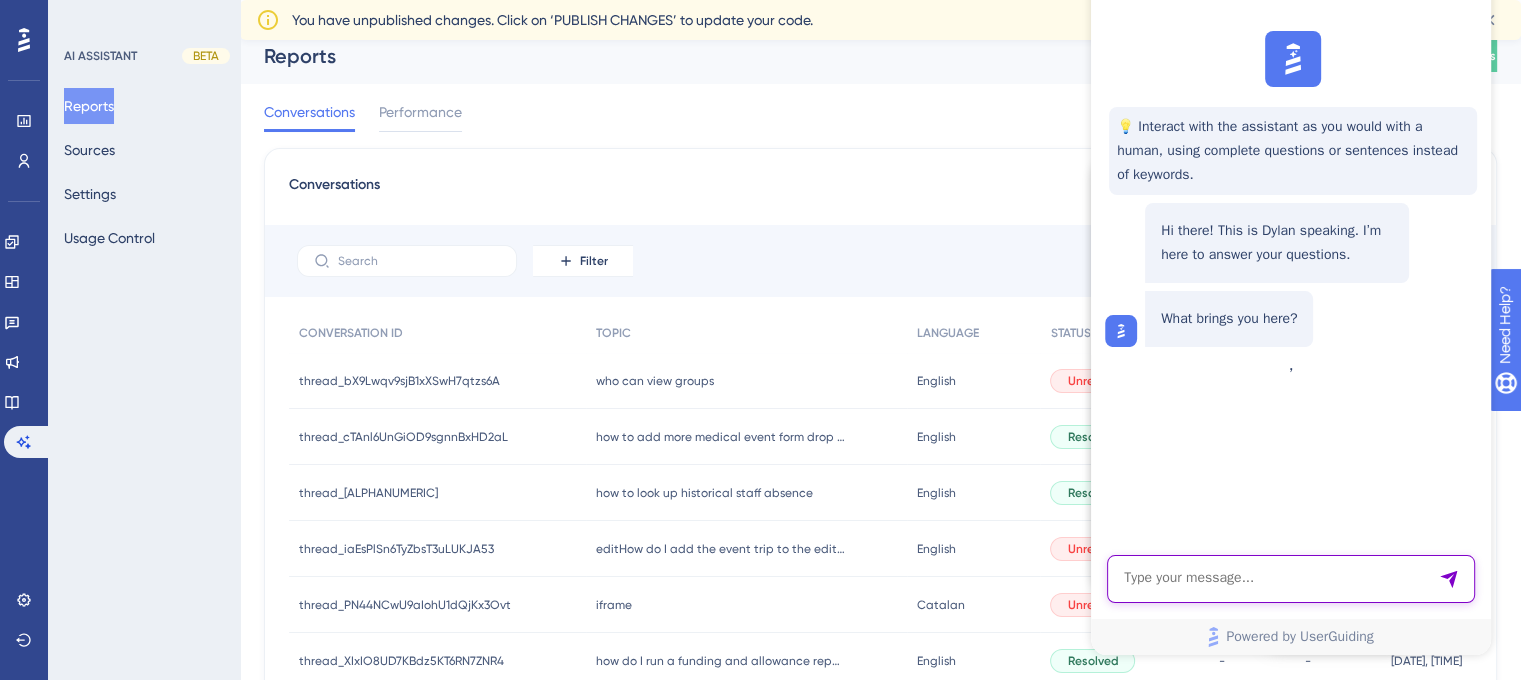 scroll, scrollTop: 0, scrollLeft: 0, axis: both 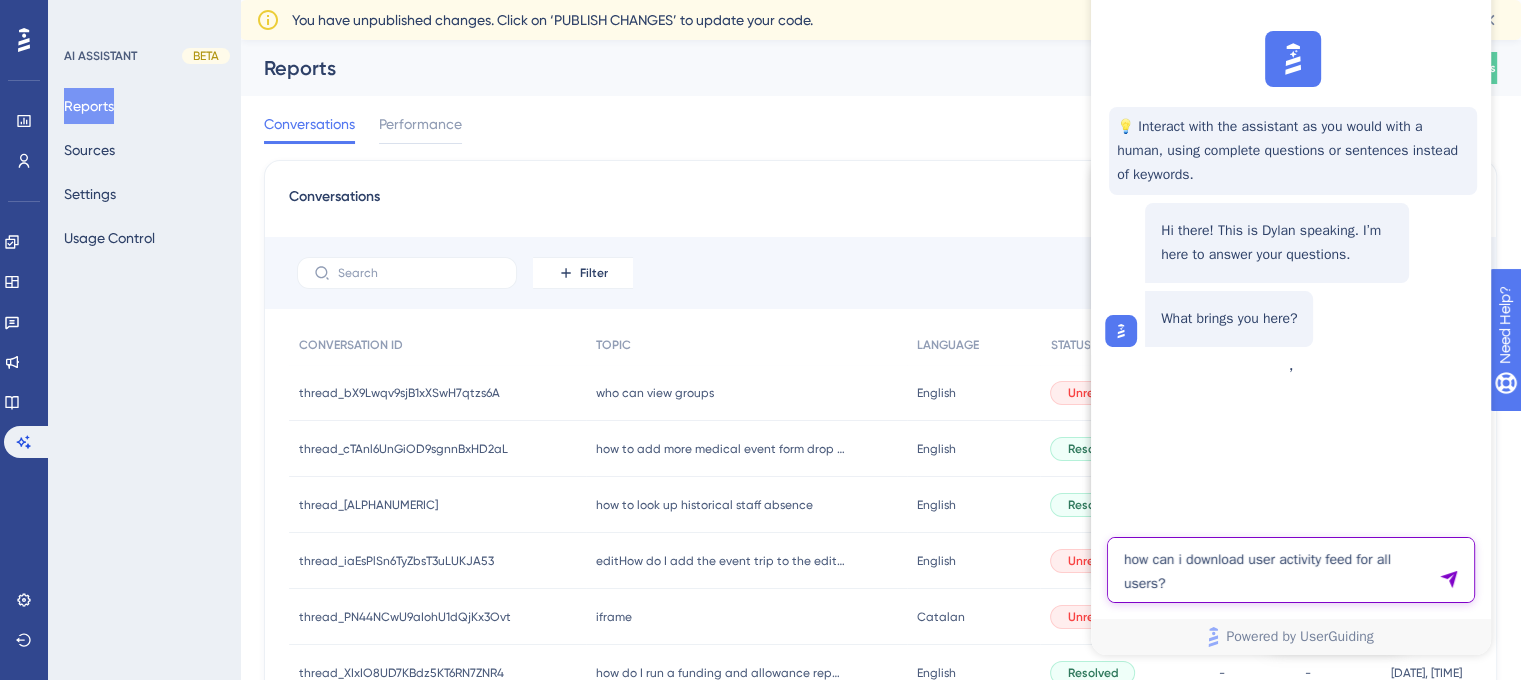 type on "how can i download user activity feed for all users?" 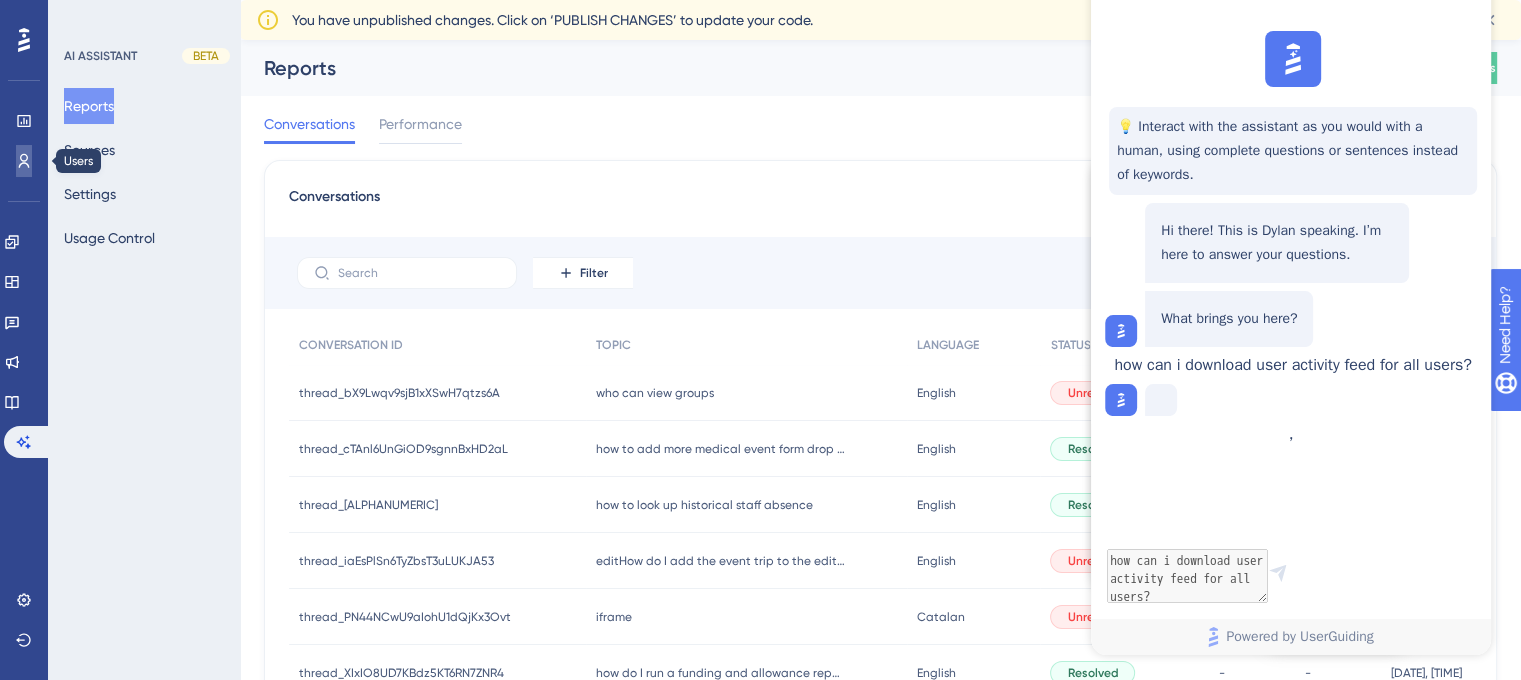 click at bounding box center [24, 161] 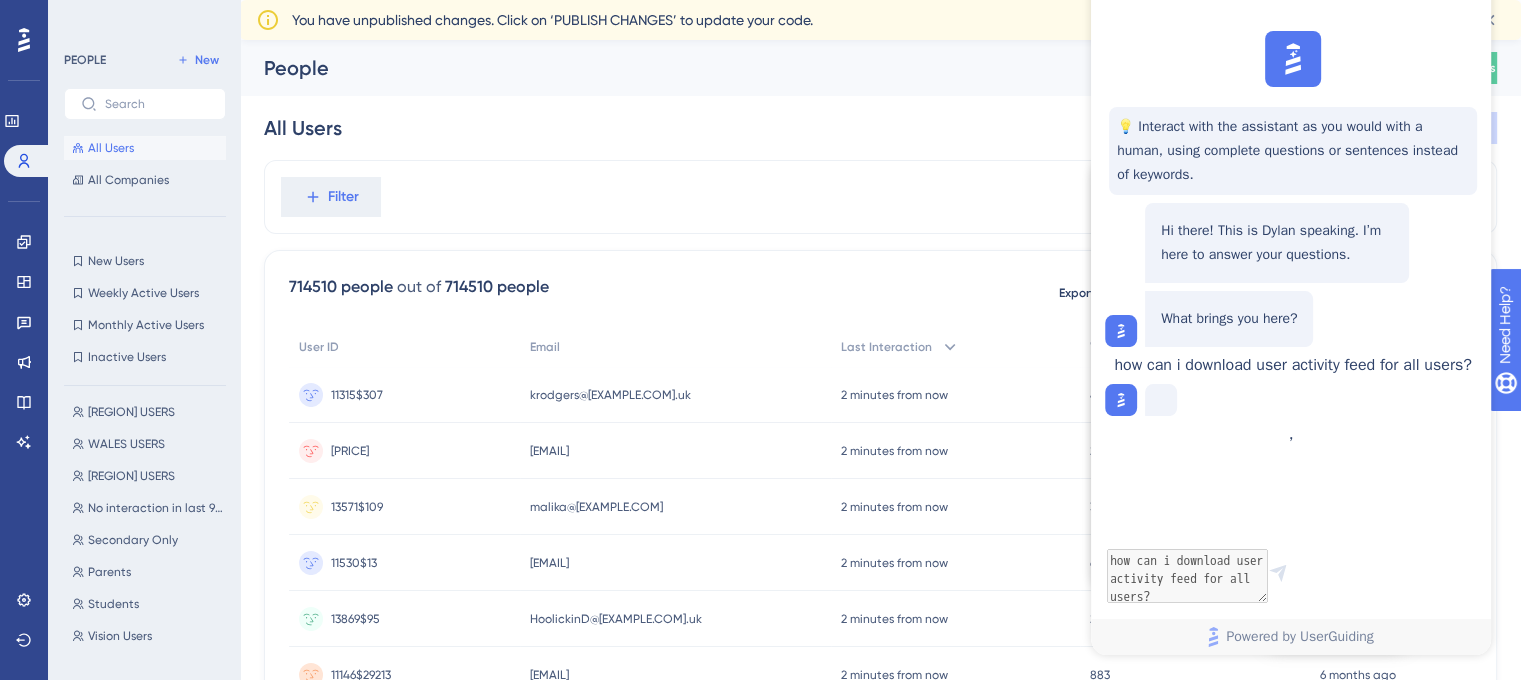 scroll, scrollTop: 700, scrollLeft: 0, axis: vertical 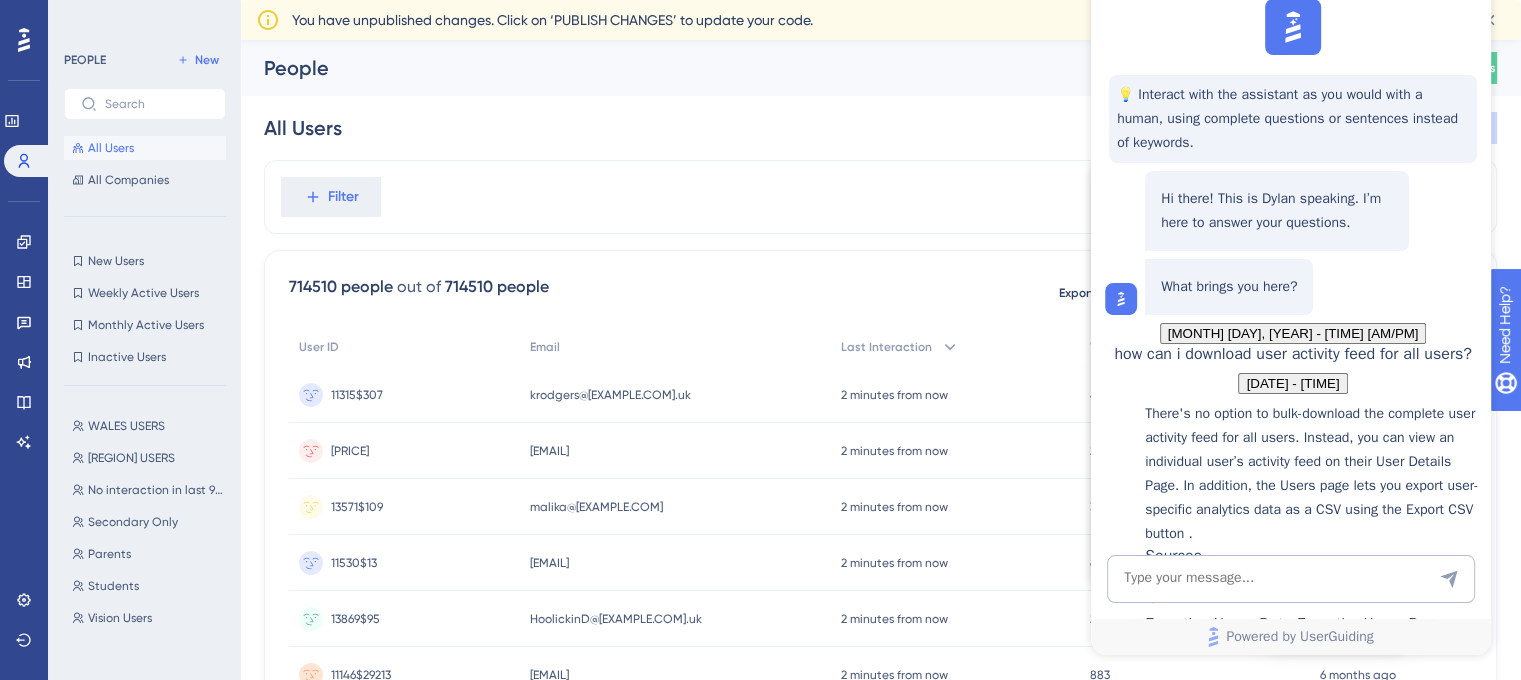 click on "Exporting Users Data From the Users Page" at bounding box center [1313, 590] 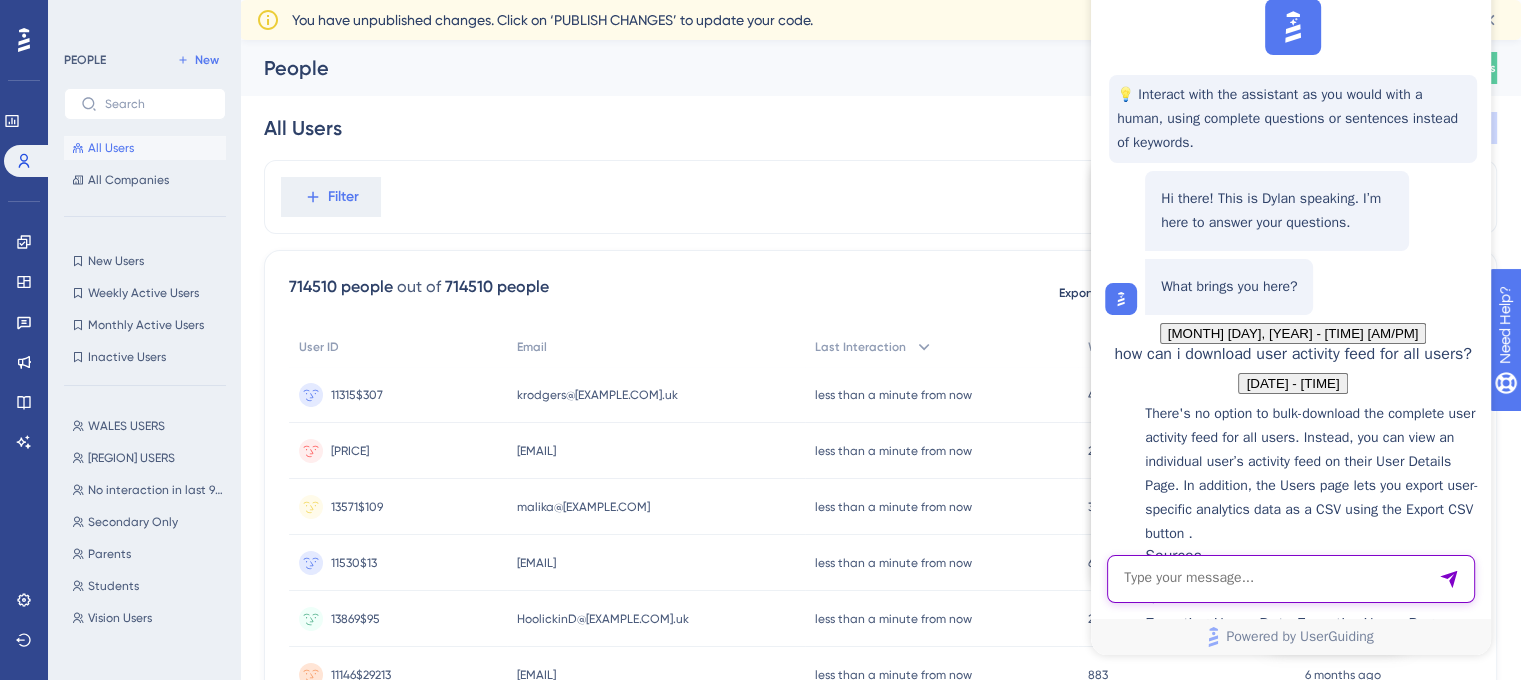 click at bounding box center [1291, 579] 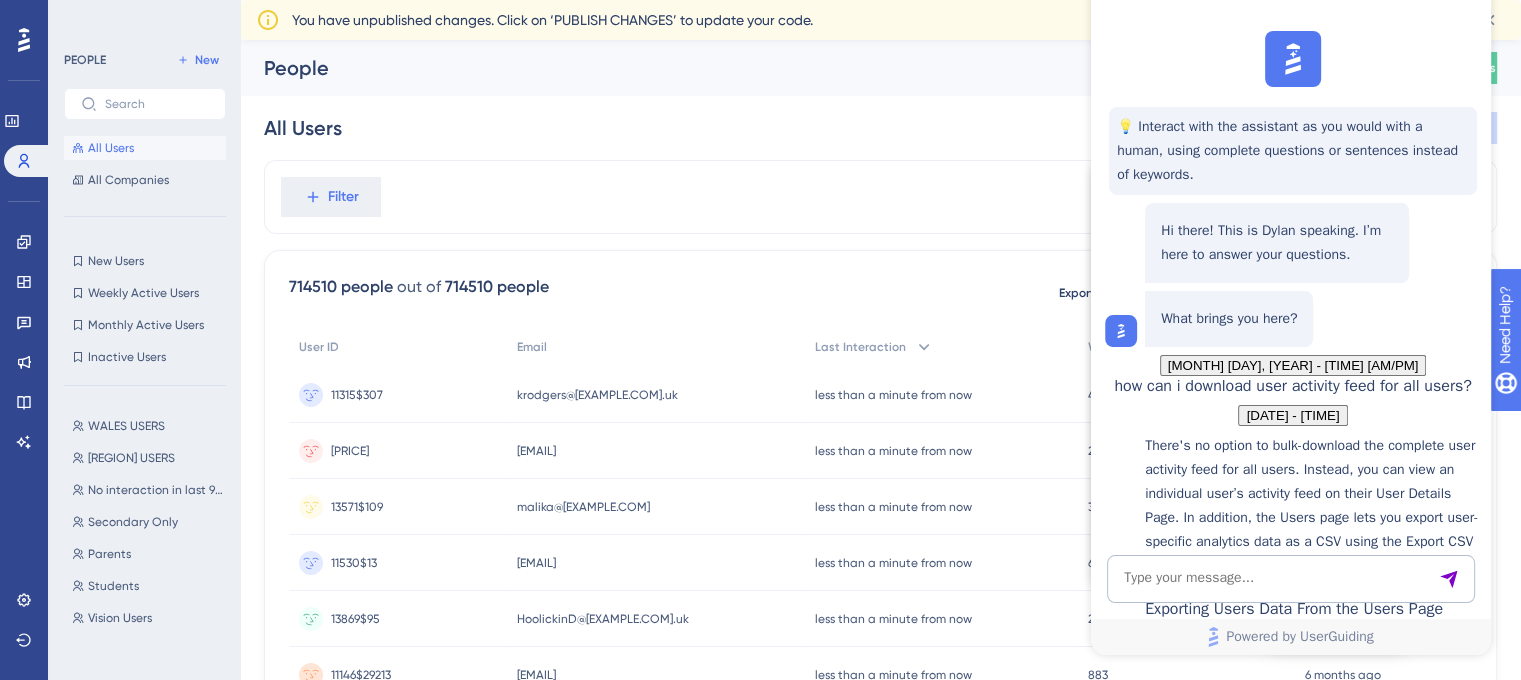 click on "Filter" at bounding box center (880, 197) 